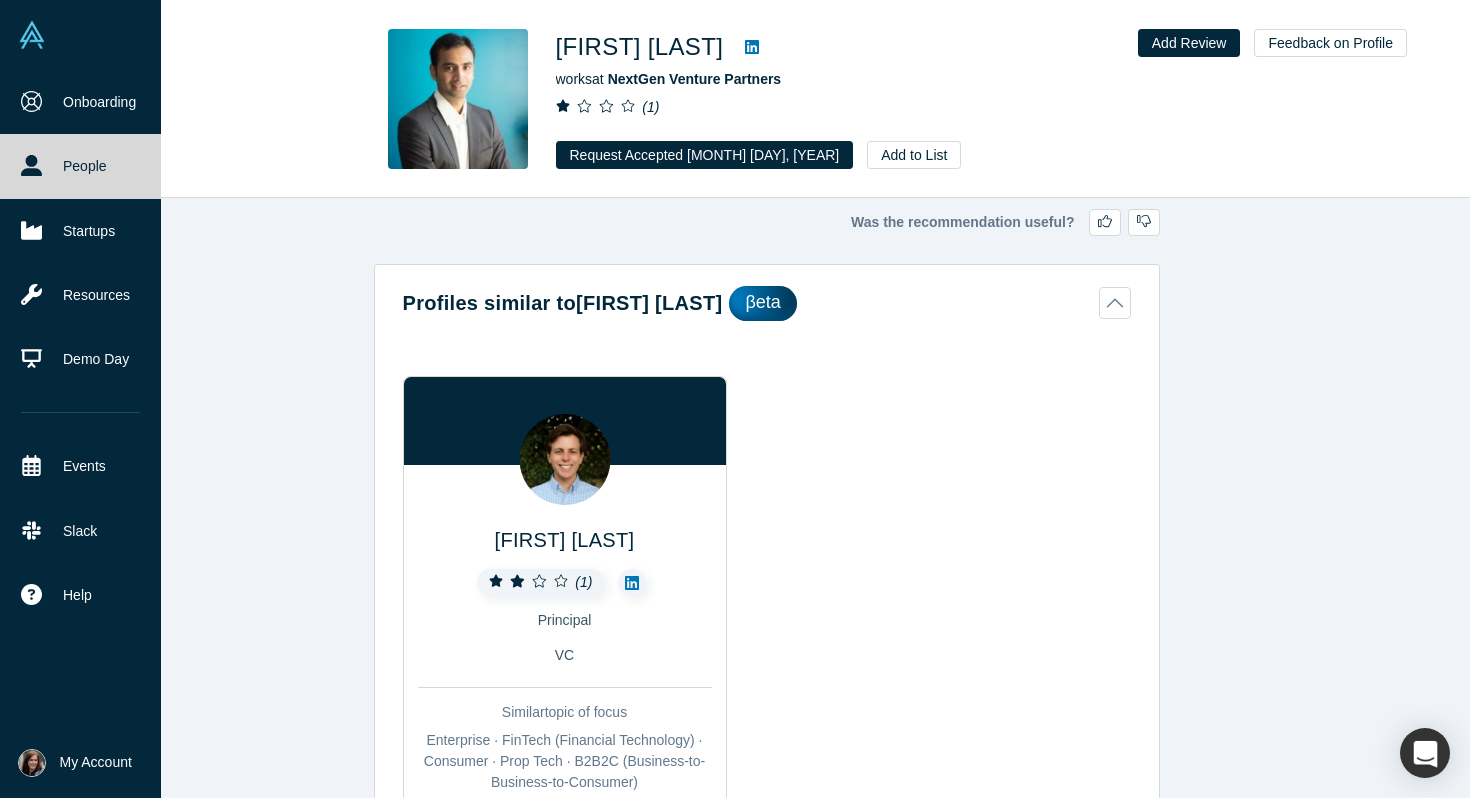 scroll, scrollTop: 0, scrollLeft: 0, axis: both 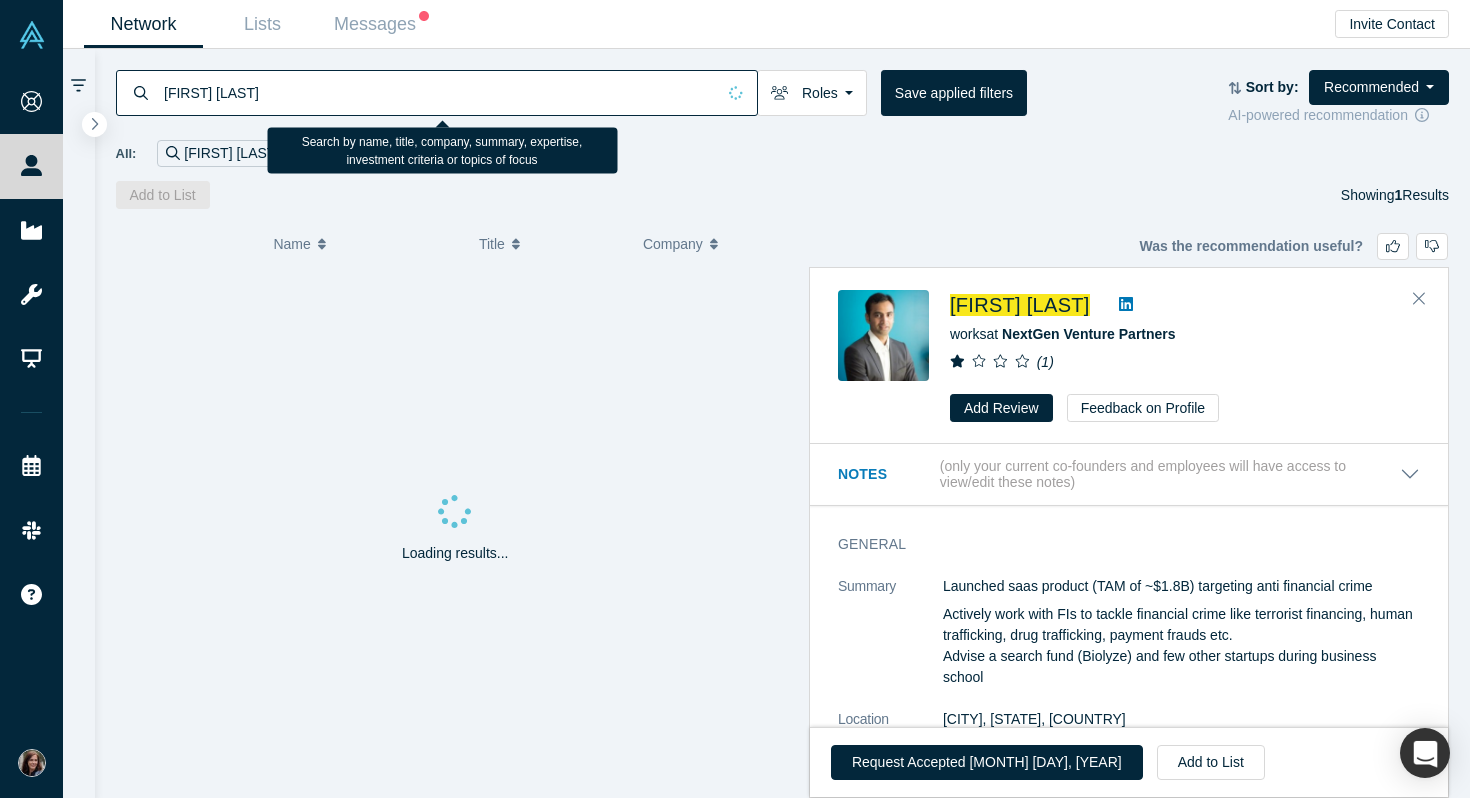 click on "[FIRST] [LAST]" at bounding box center (438, 92) 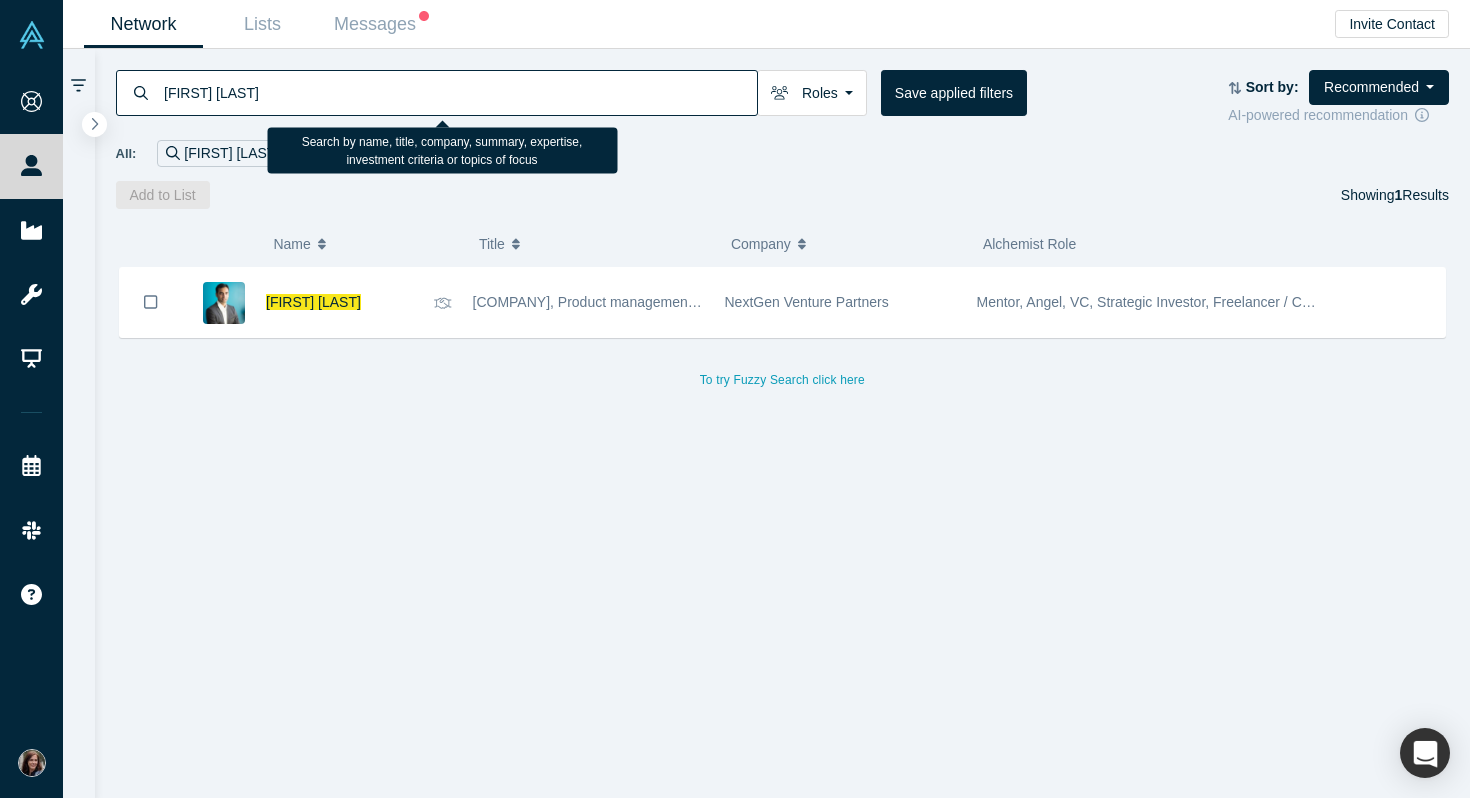 click on "[FIRST] [LAST]" at bounding box center [459, 92] 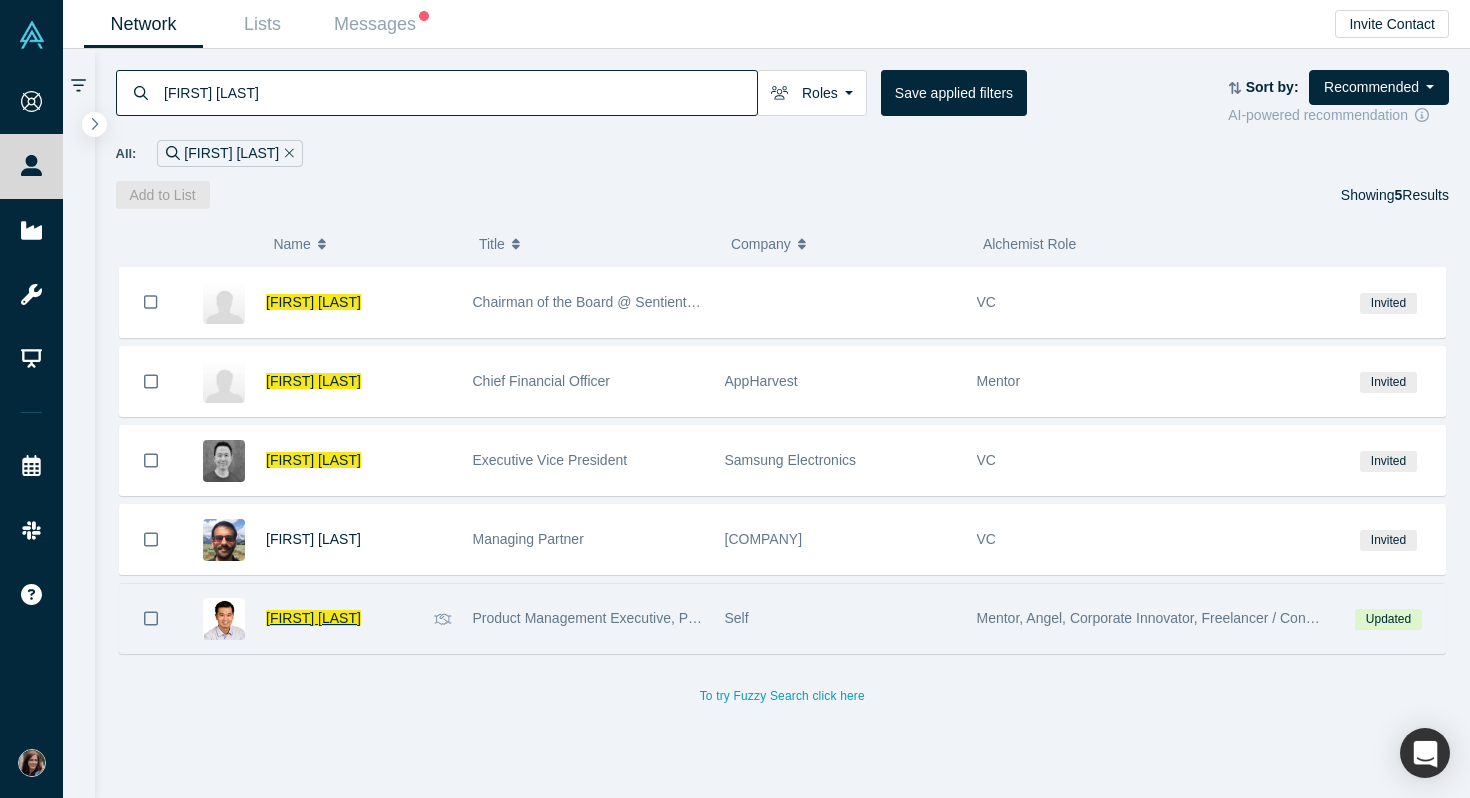 type on "[FIRST] [LAST]" 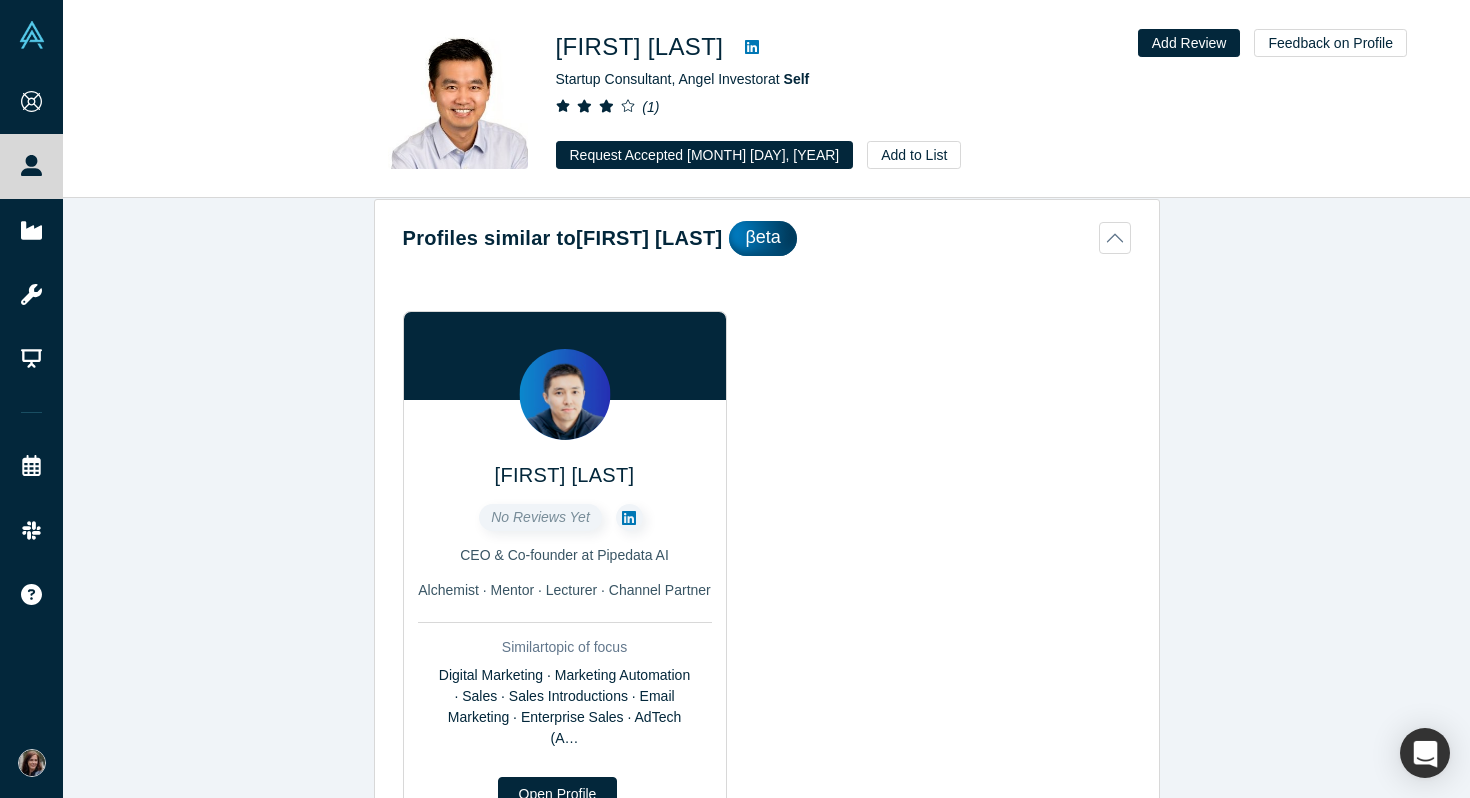 scroll, scrollTop: 0, scrollLeft: 0, axis: both 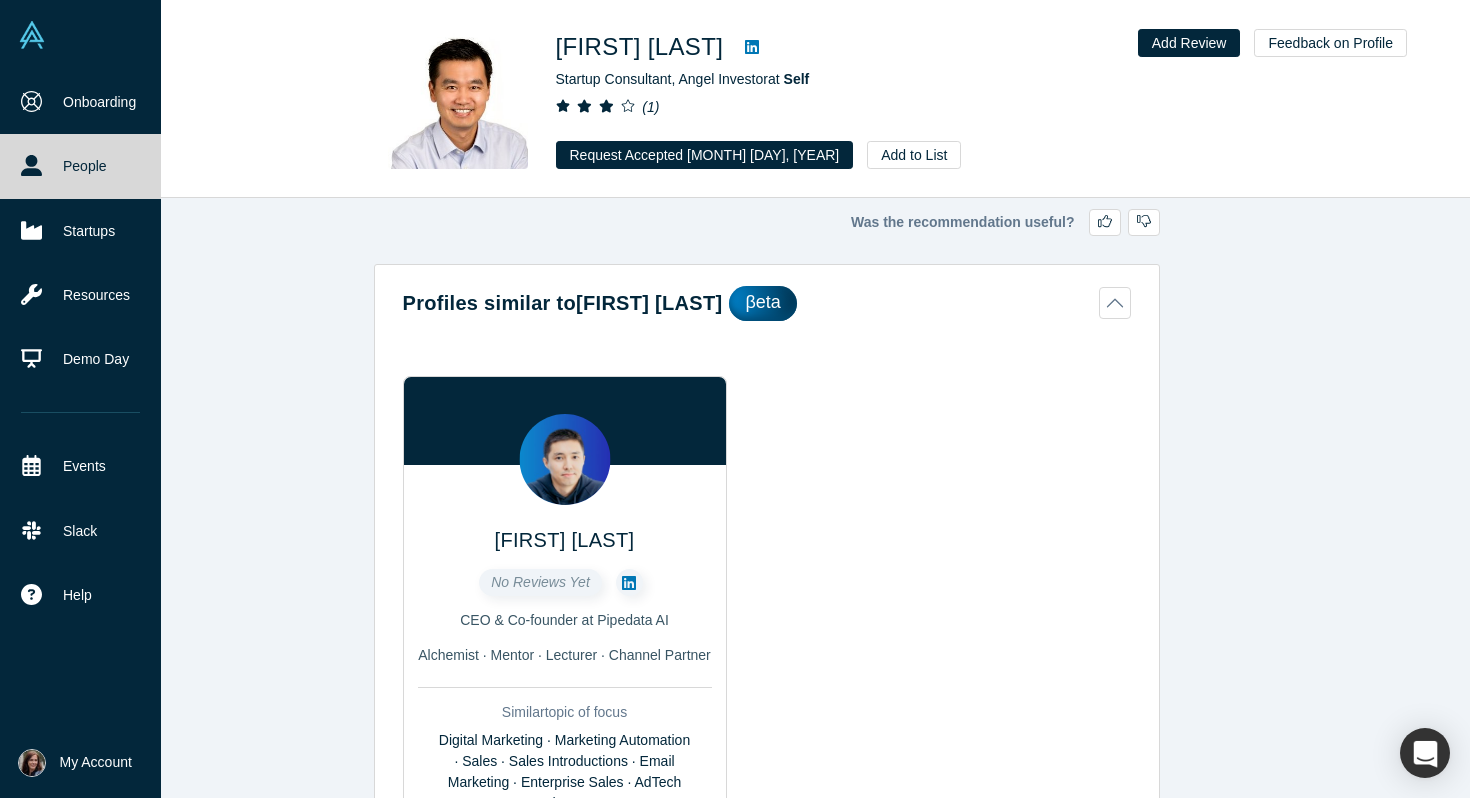 click 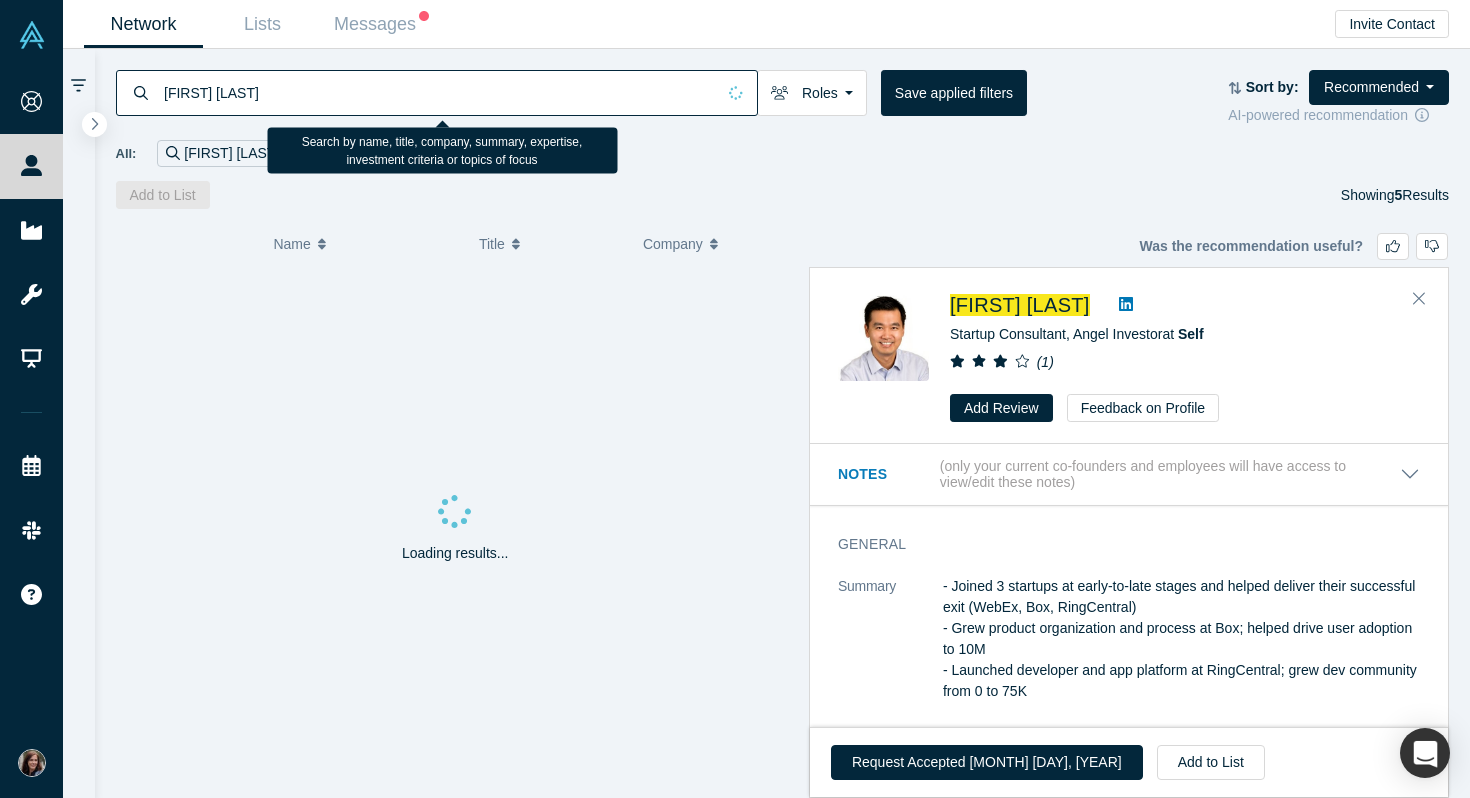 click on "[FIRST] [LAST]" at bounding box center (438, 92) 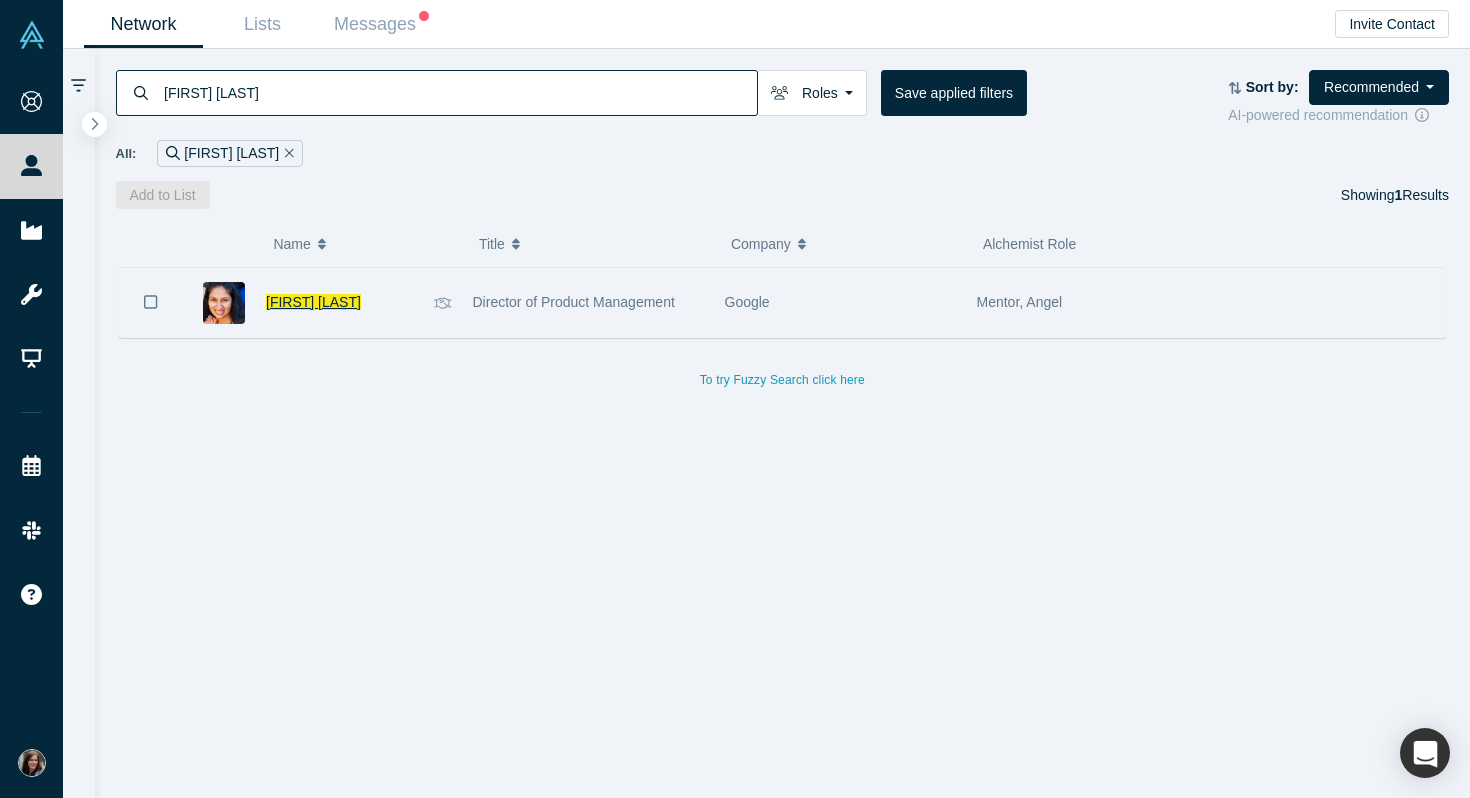 type on "[FIRST] [LAST]" 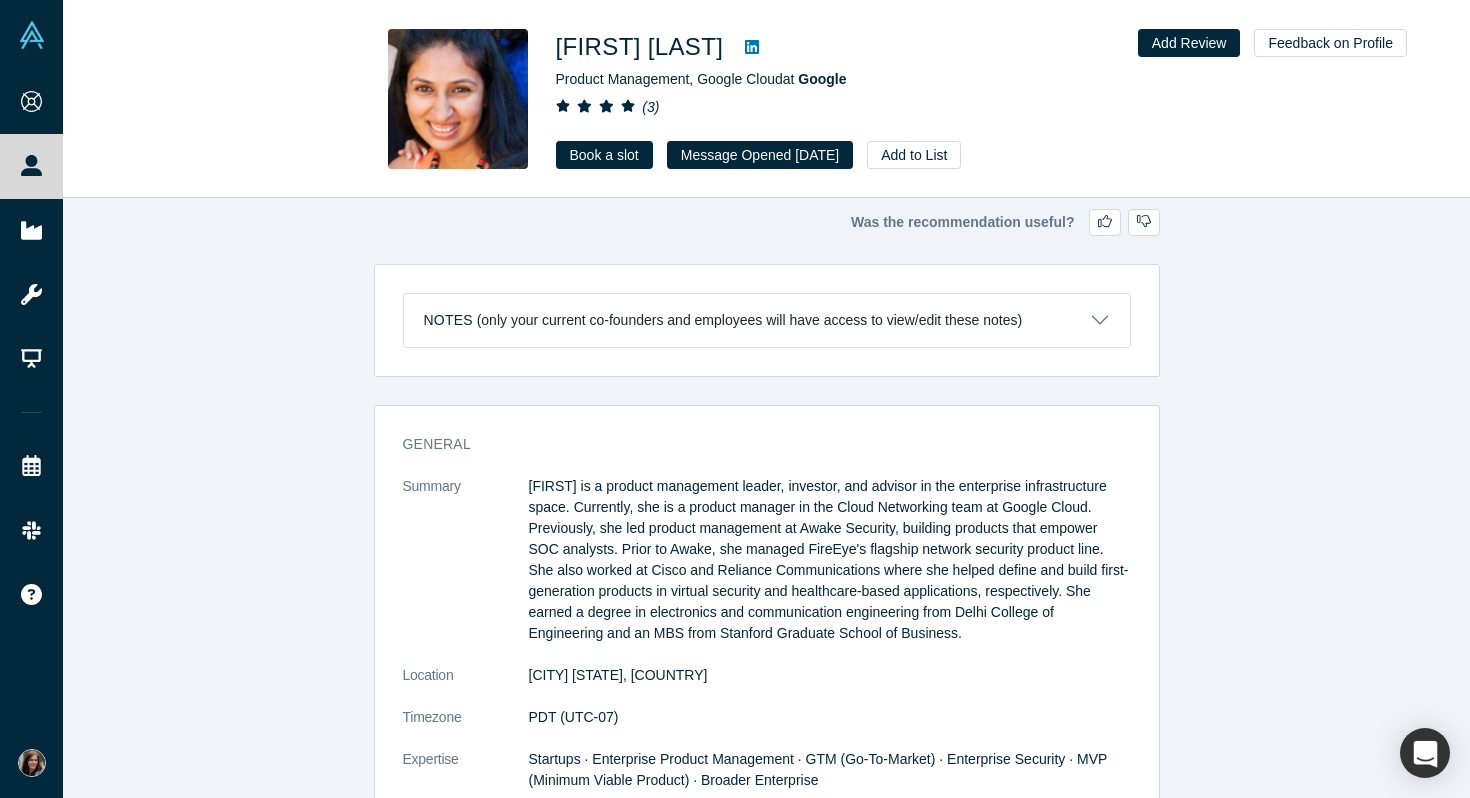 click 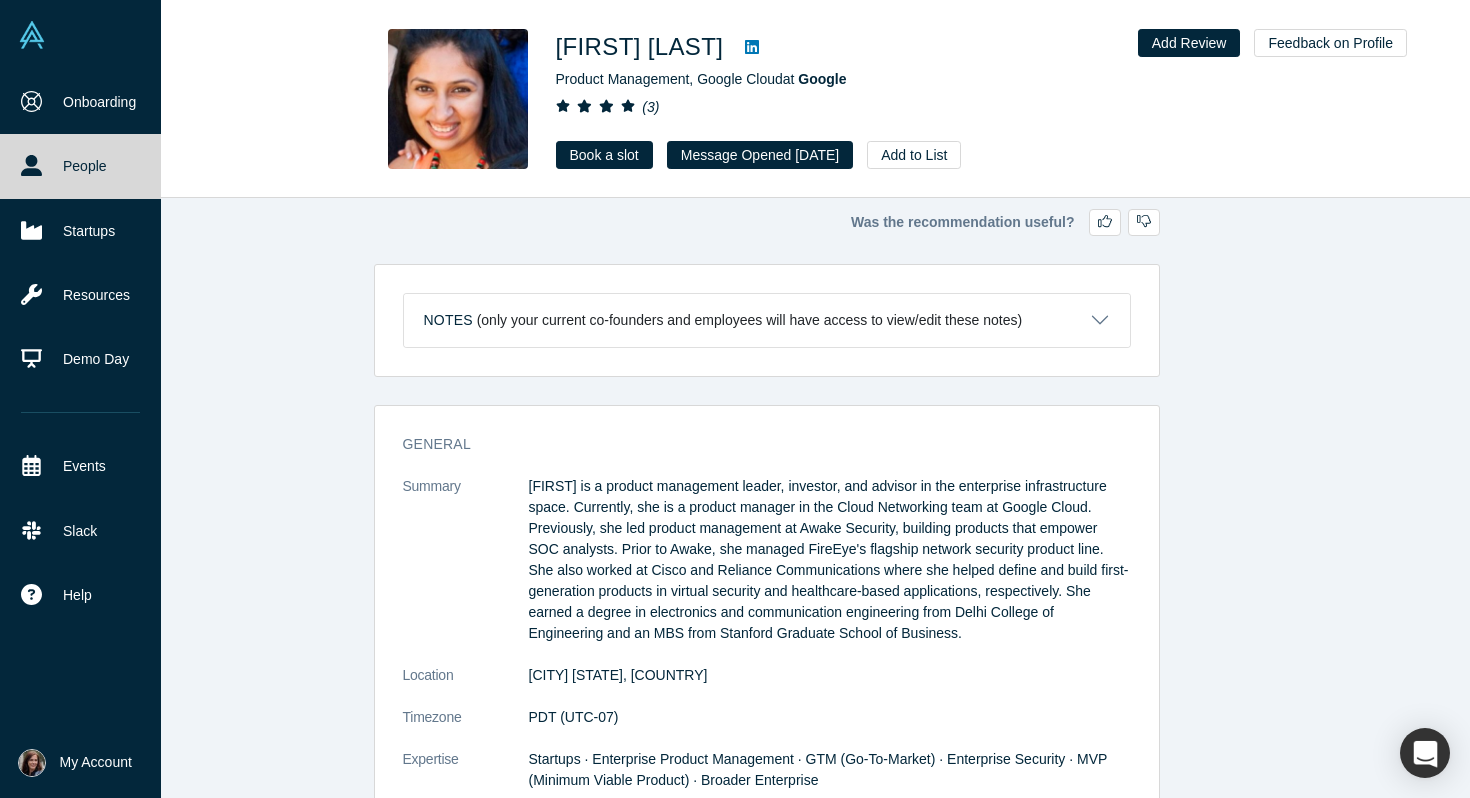 drag, startPoint x: 32, startPoint y: 161, endPoint x: 42, endPoint y: 159, distance: 10.198039 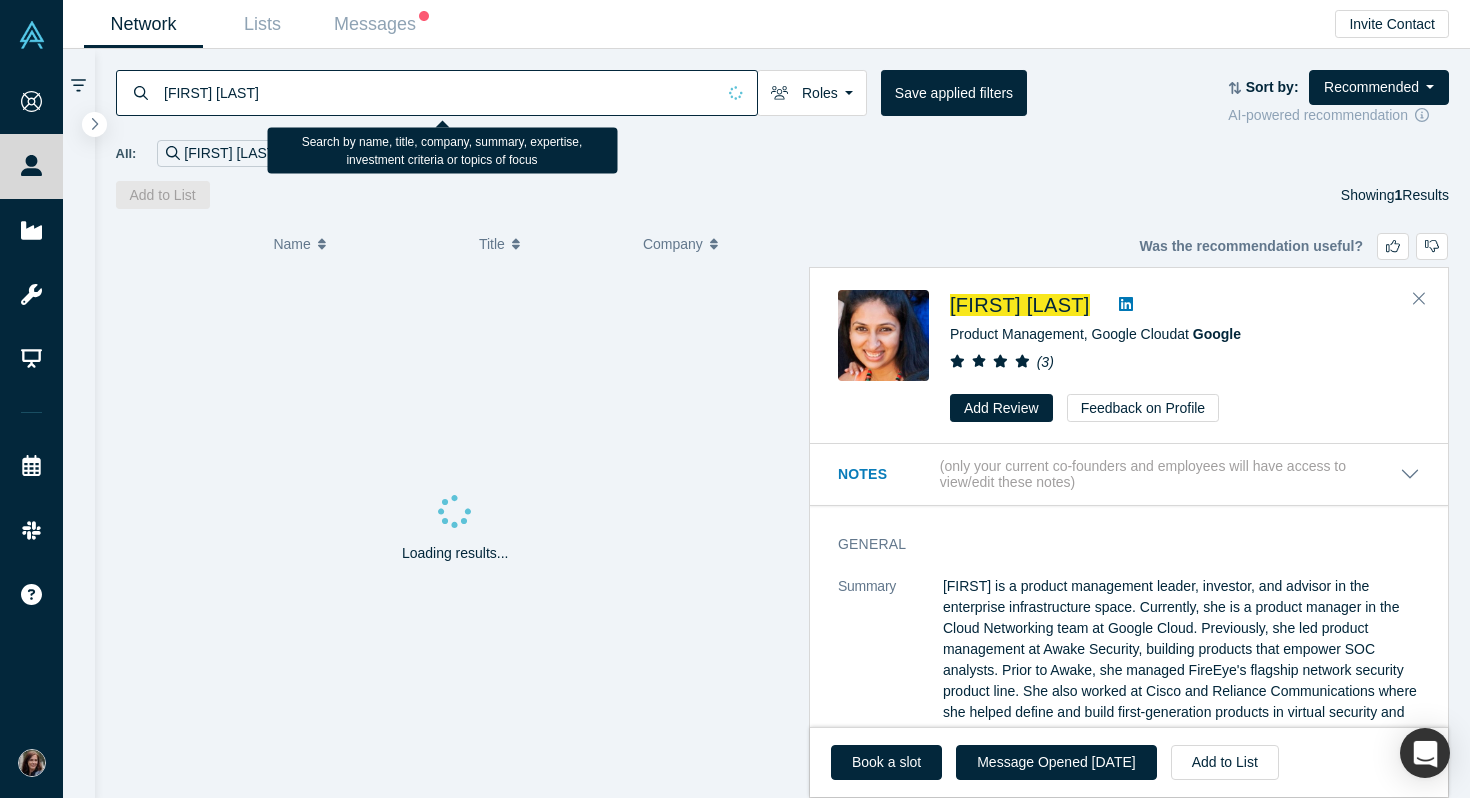click on "[FIRST] [LAST]" at bounding box center [438, 92] 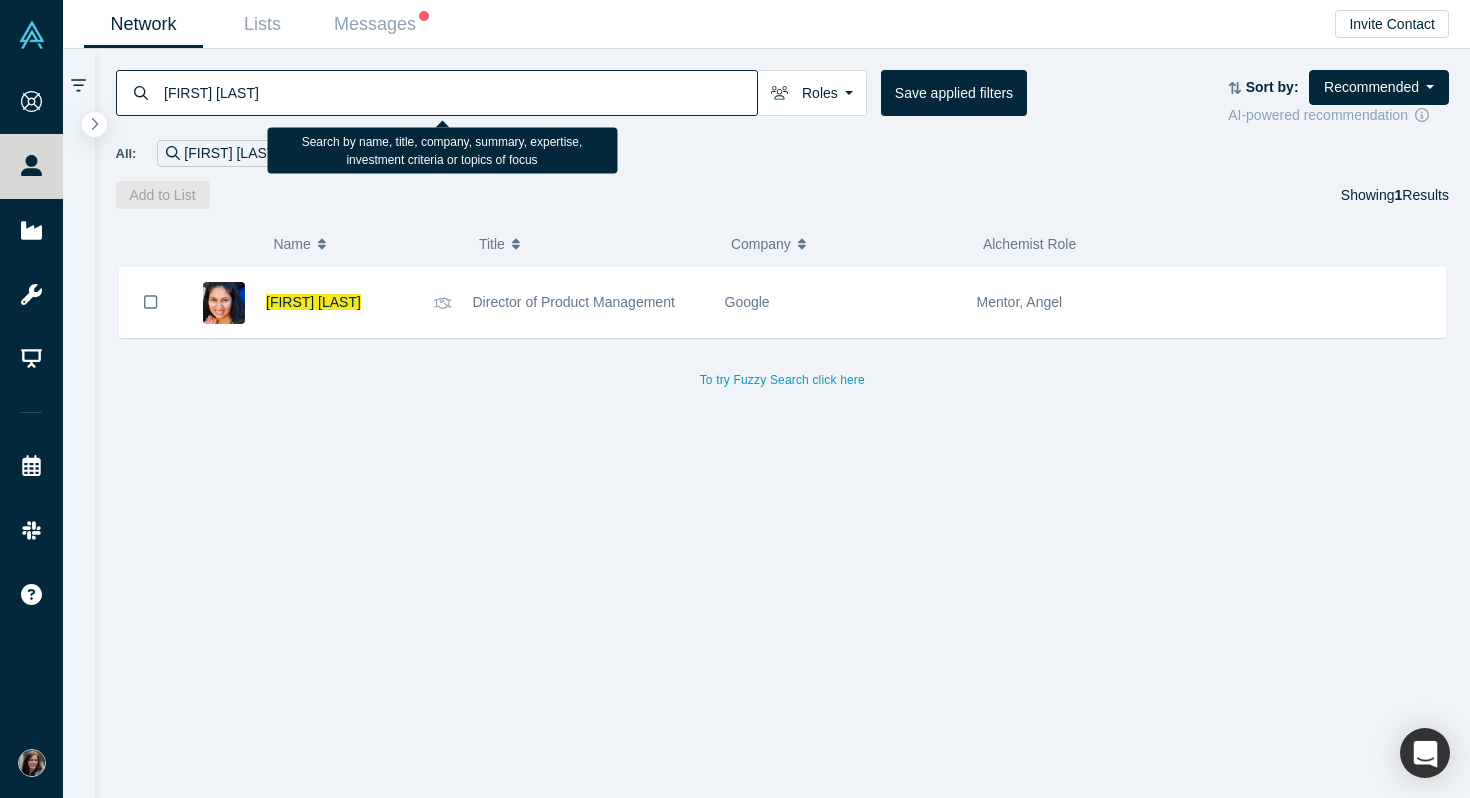 click on "[FIRST] [LAST]" at bounding box center [459, 92] 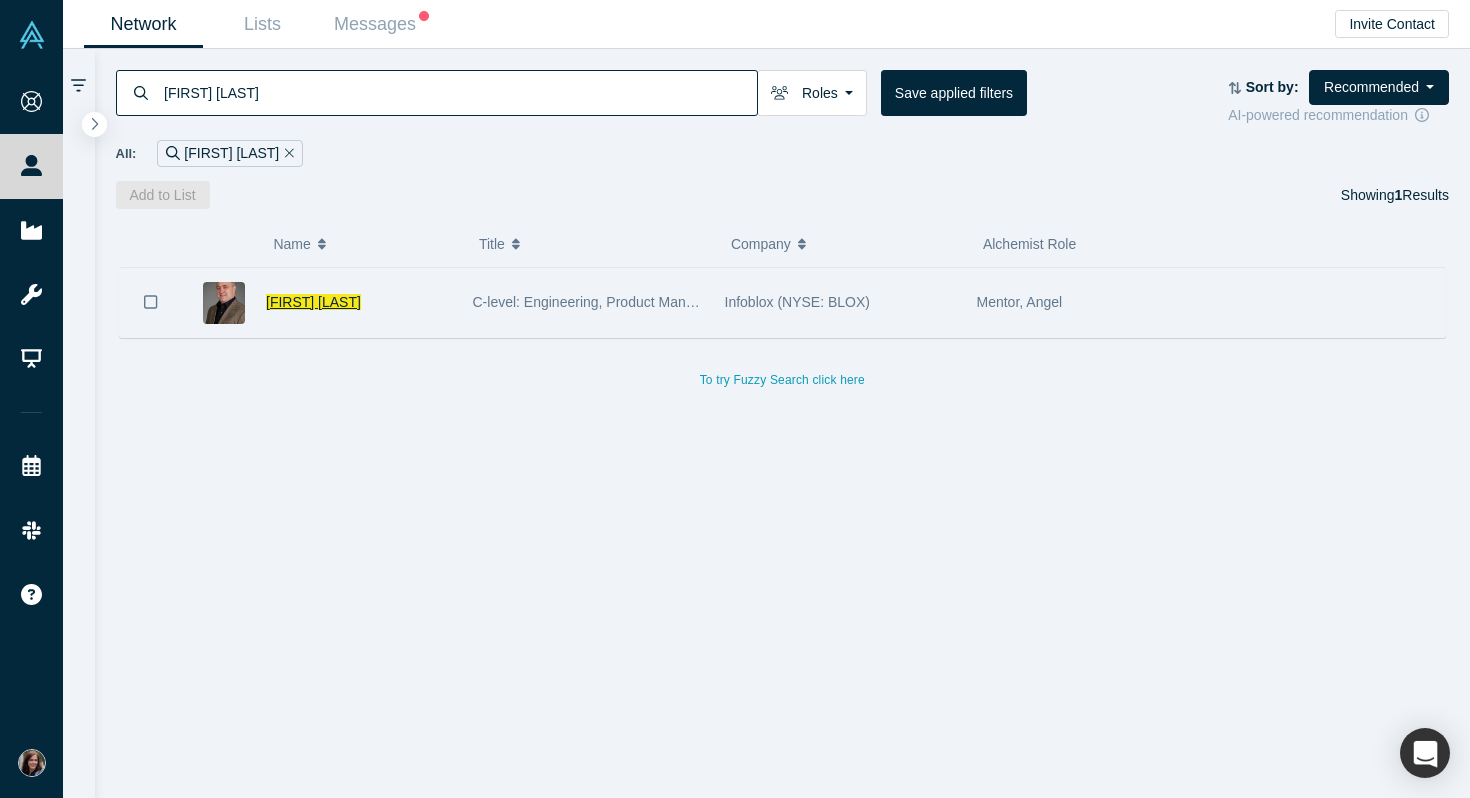 type on "[FIRST] [LAST]" 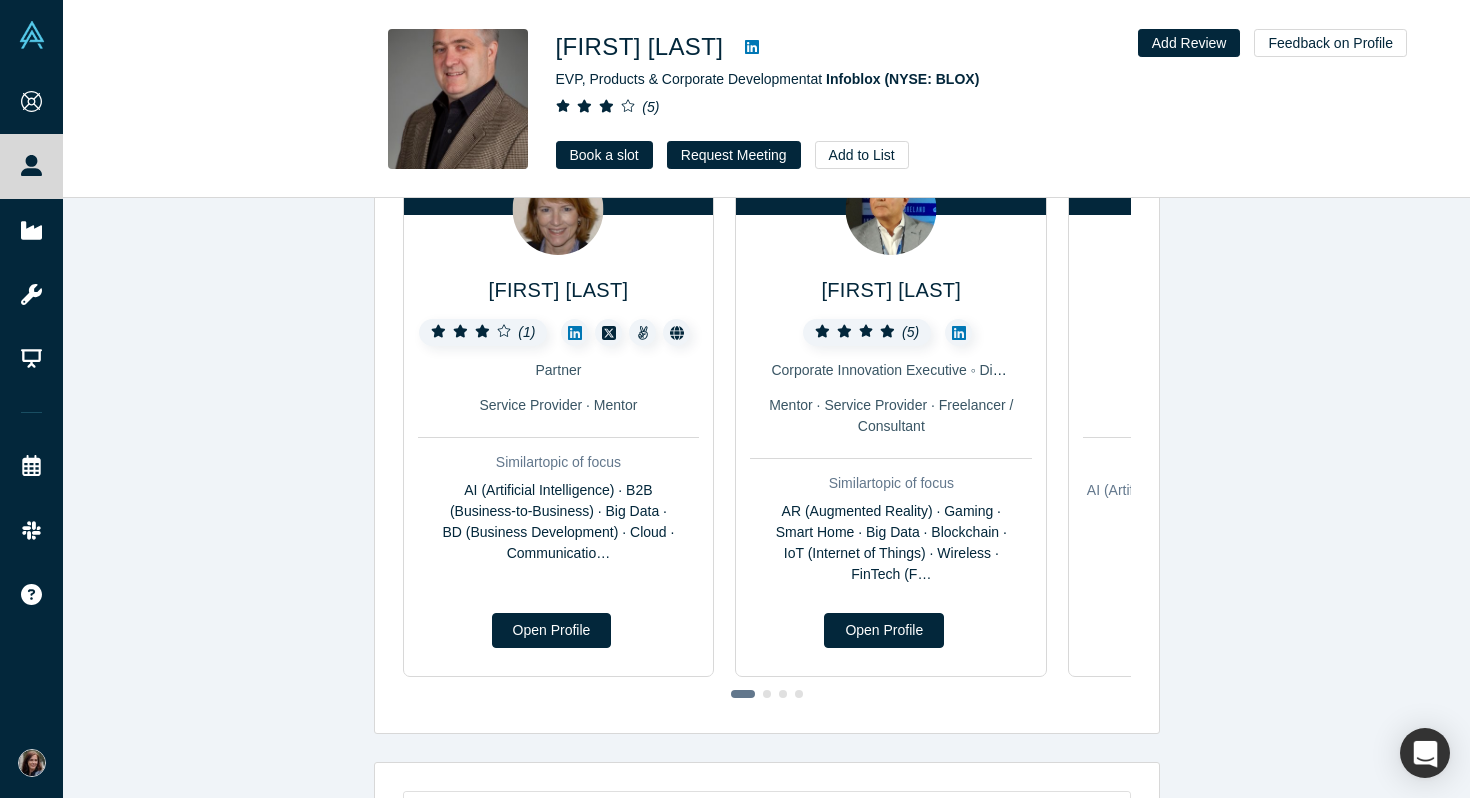 scroll, scrollTop: 0, scrollLeft: 0, axis: both 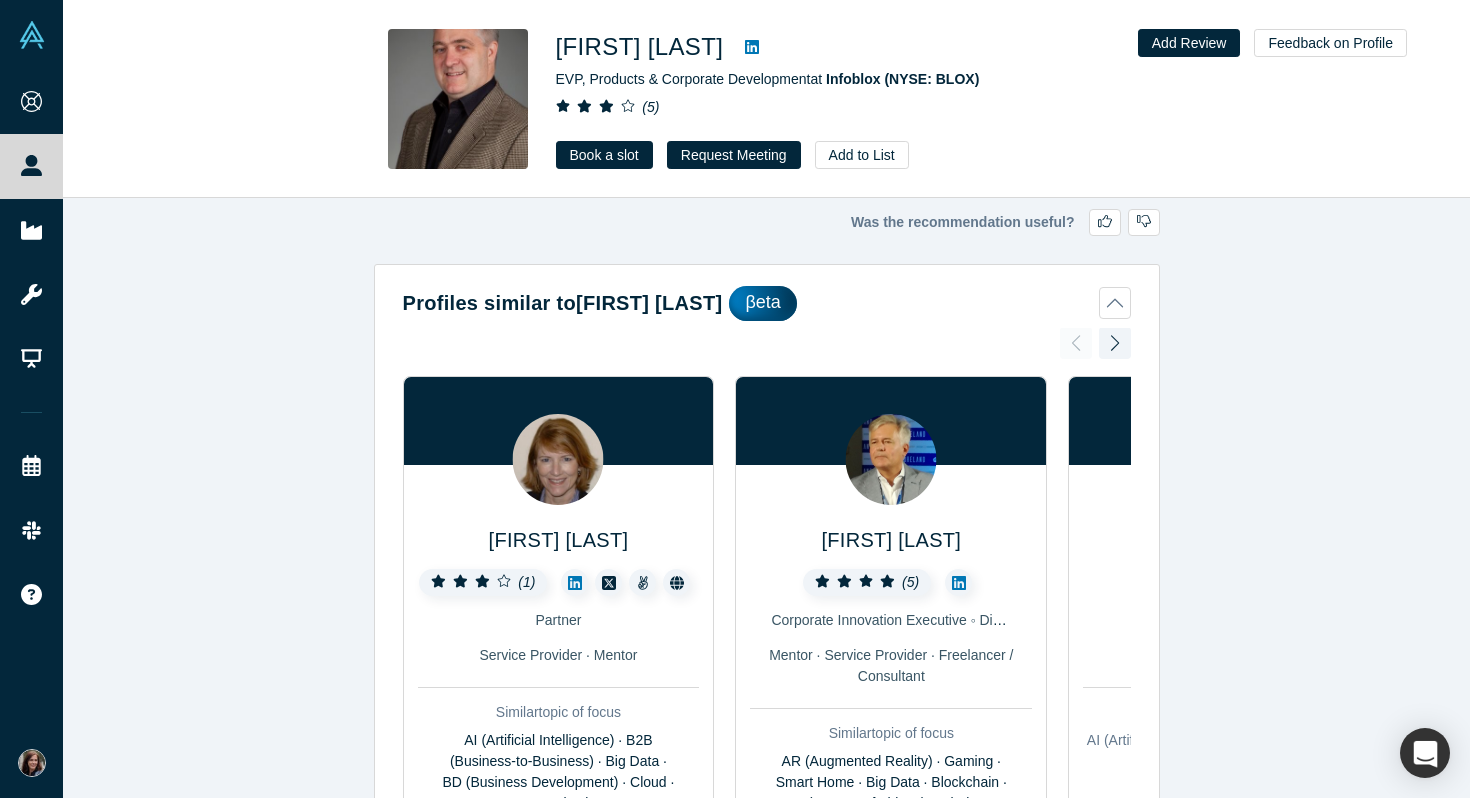 click 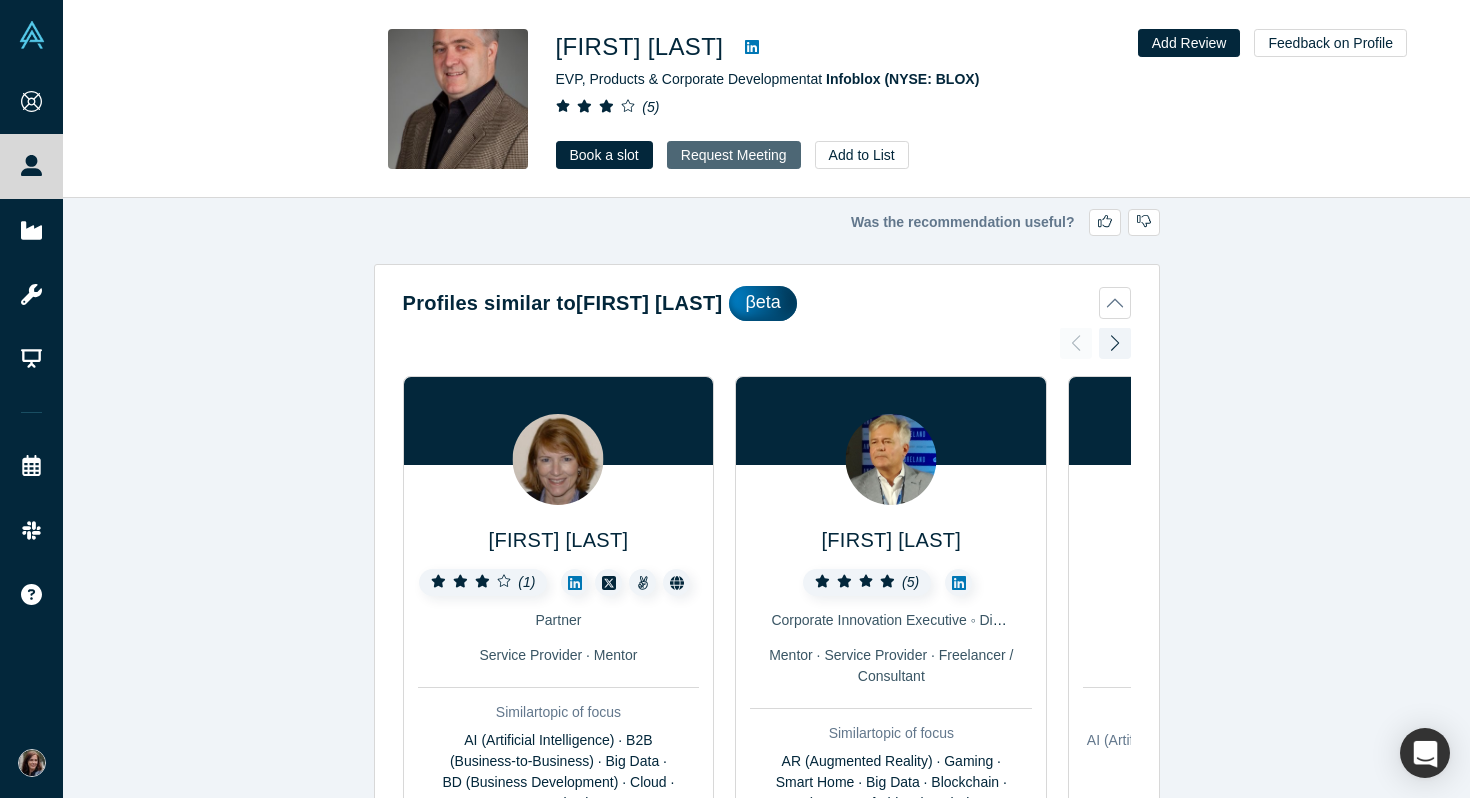 click on "Request Meeting" at bounding box center [734, 155] 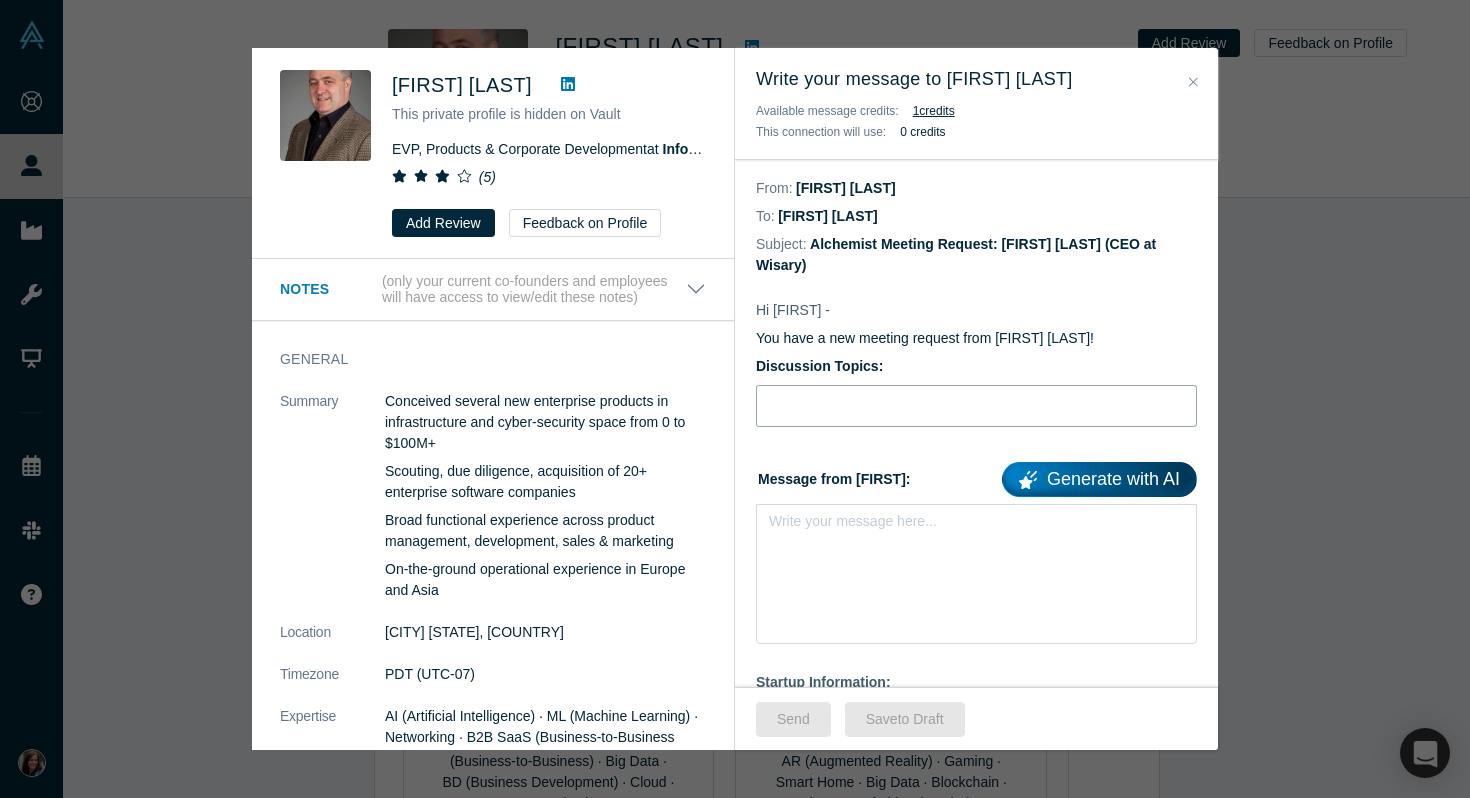 click at bounding box center [976, 406] 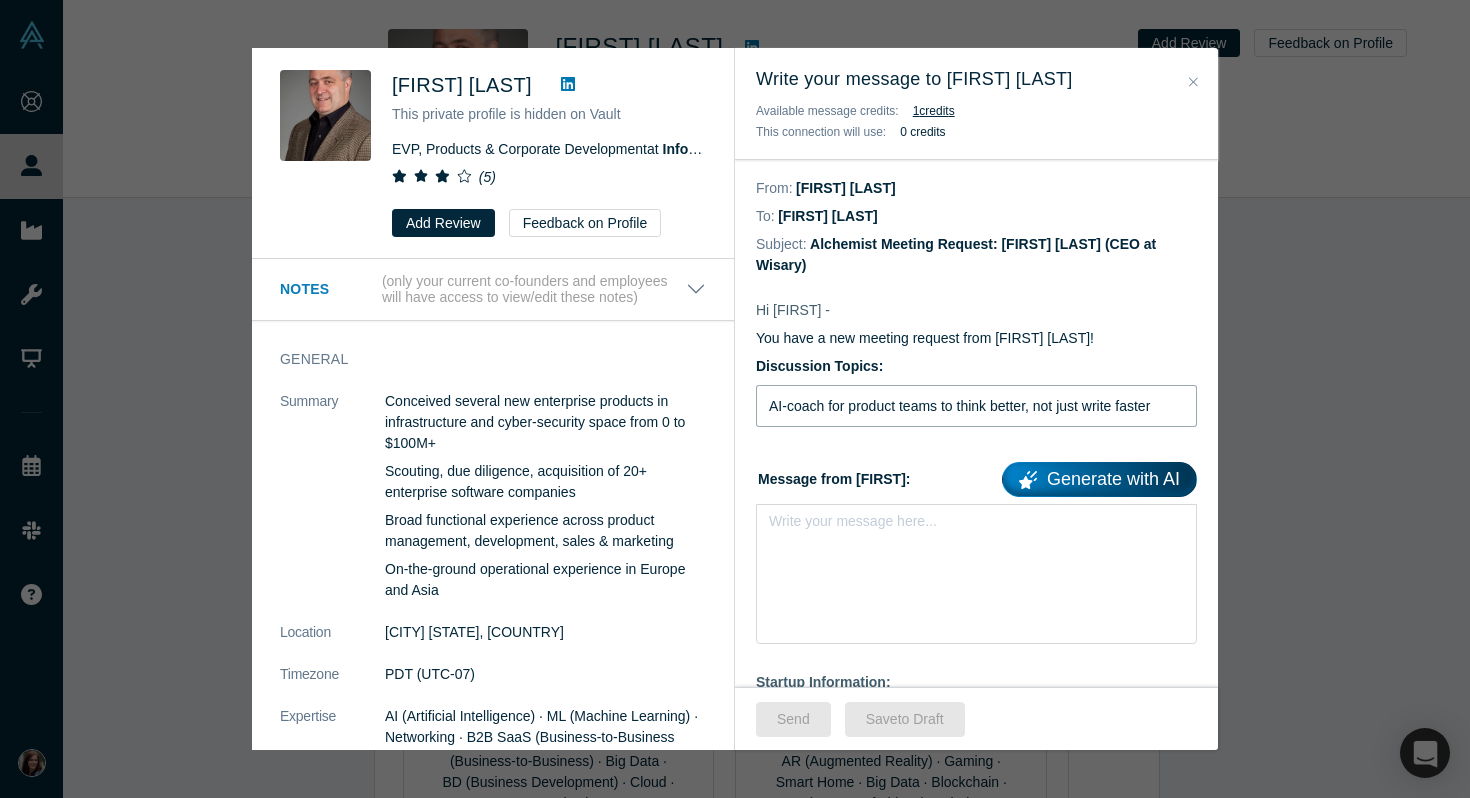 type on "AI-coach for product teams to think better, not just write faster" 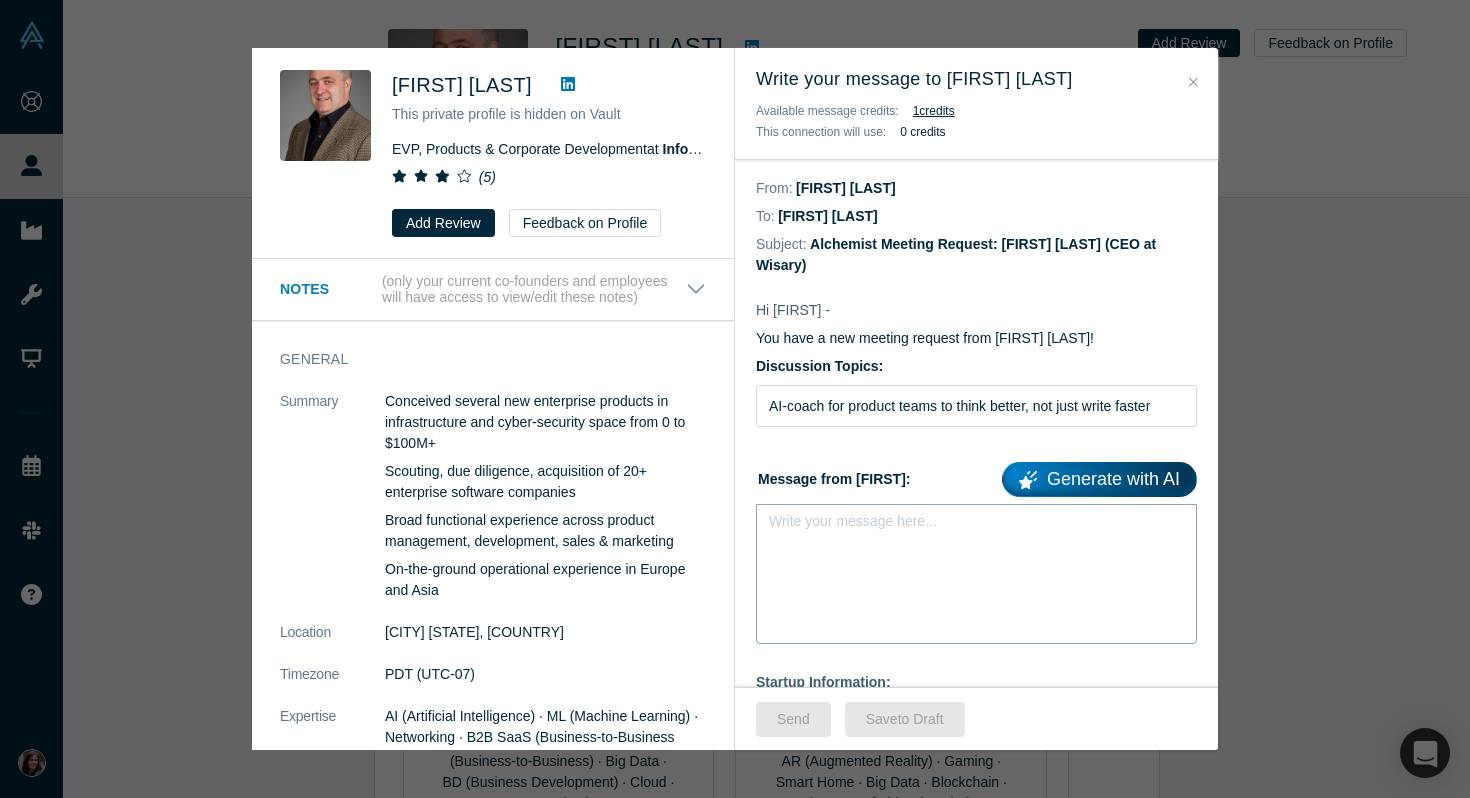click on "Write your message here..." at bounding box center [976, 574] 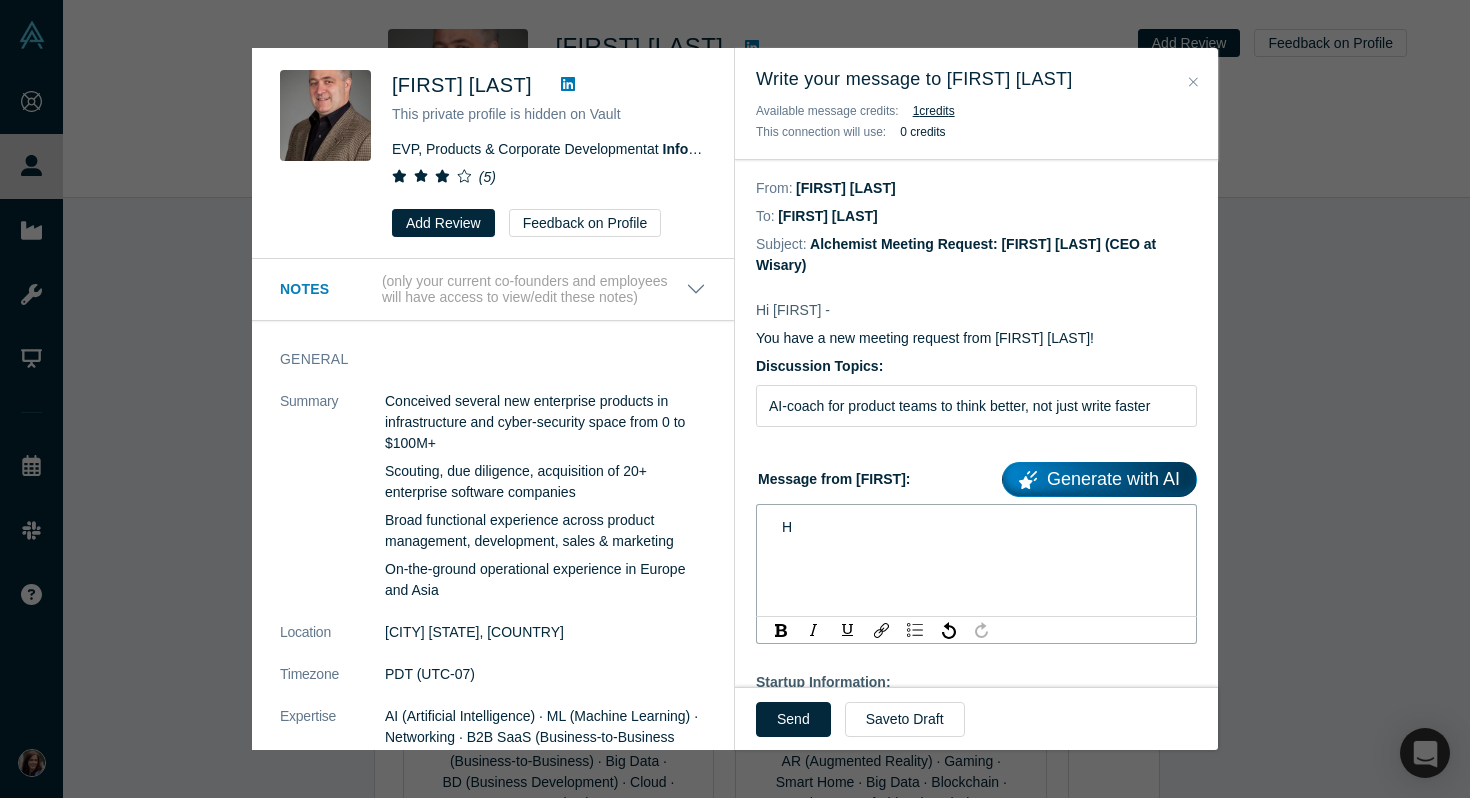 type 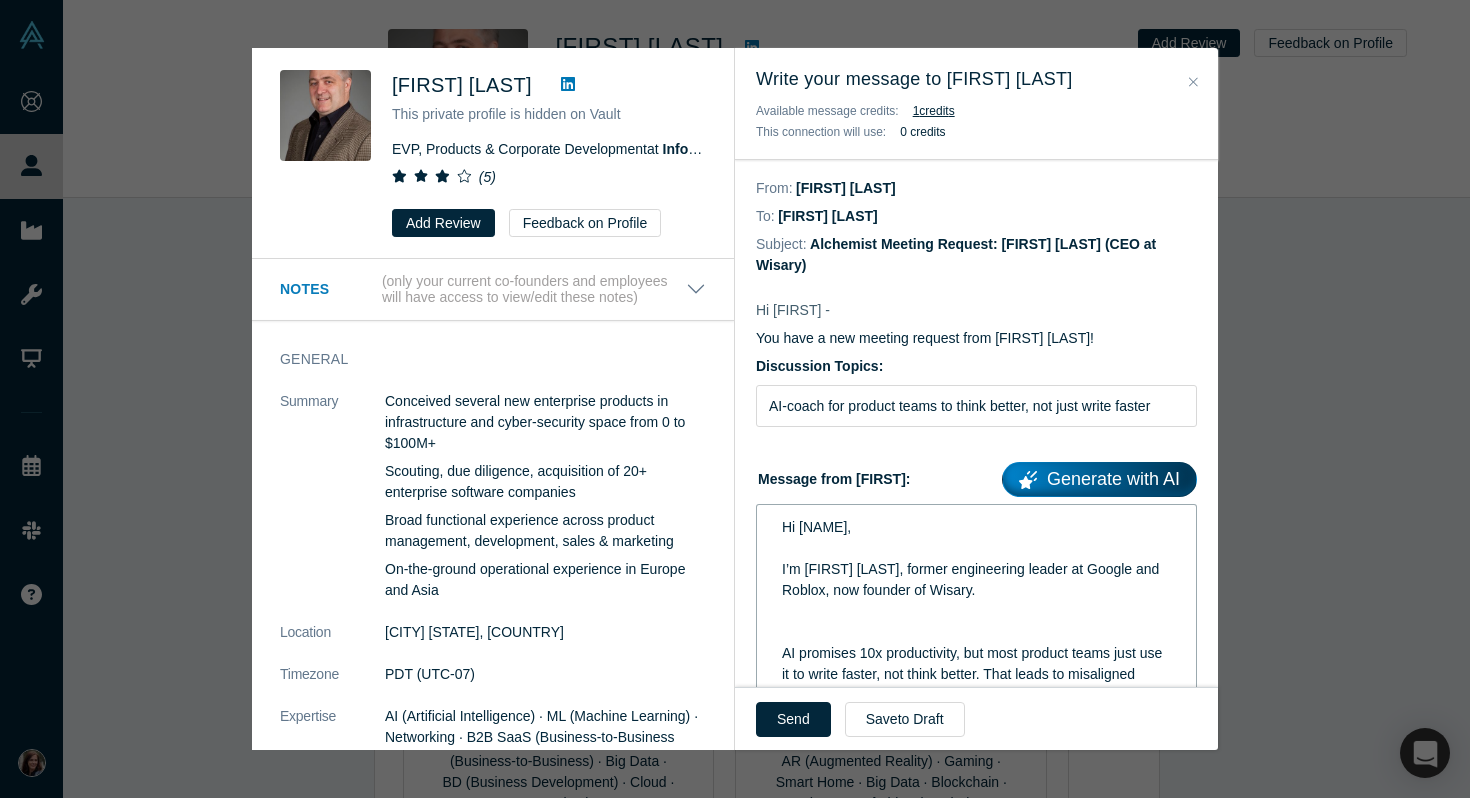 click at bounding box center [977, 632] 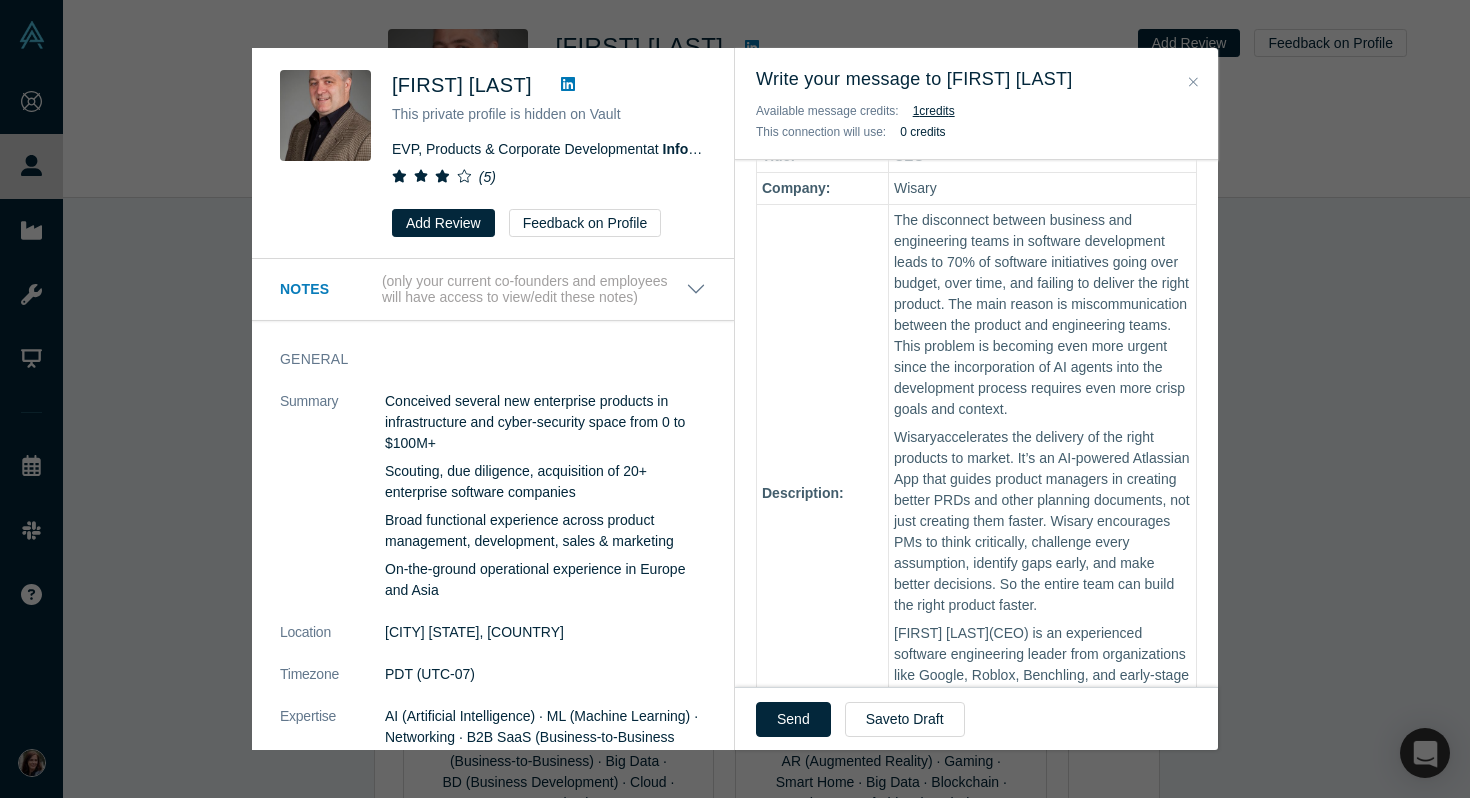 scroll, scrollTop: 1531, scrollLeft: 0, axis: vertical 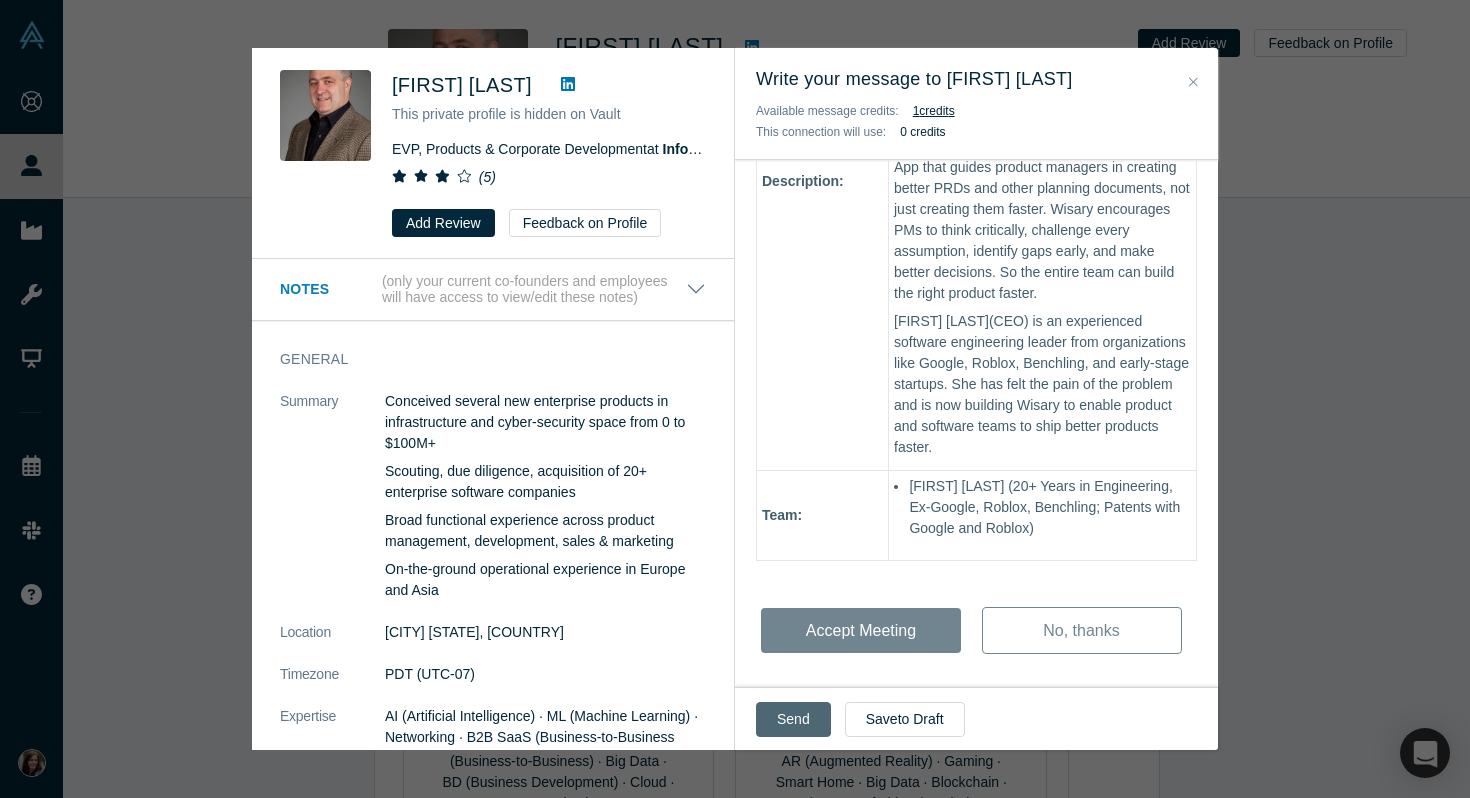 click on "Send" at bounding box center (793, 719) 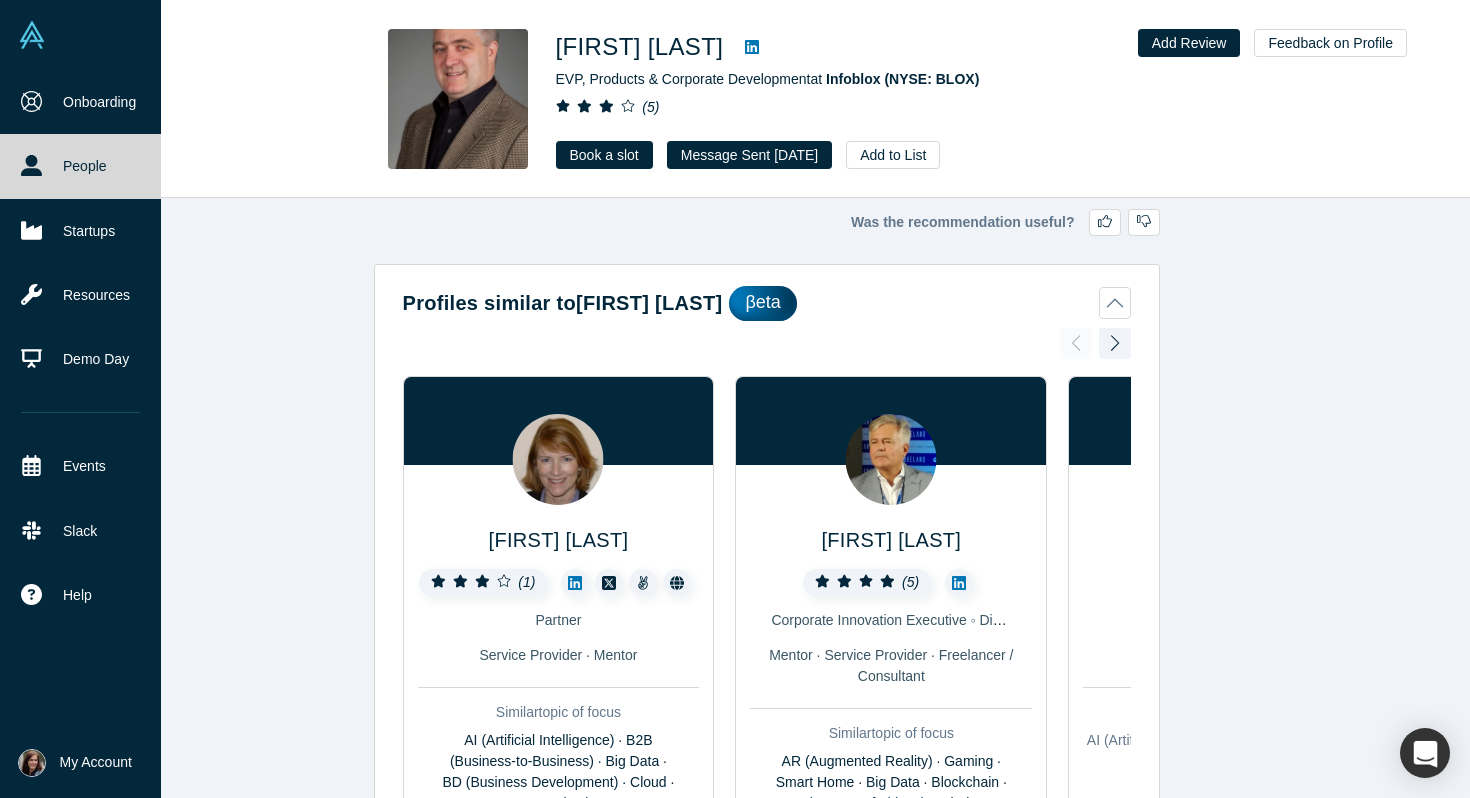click 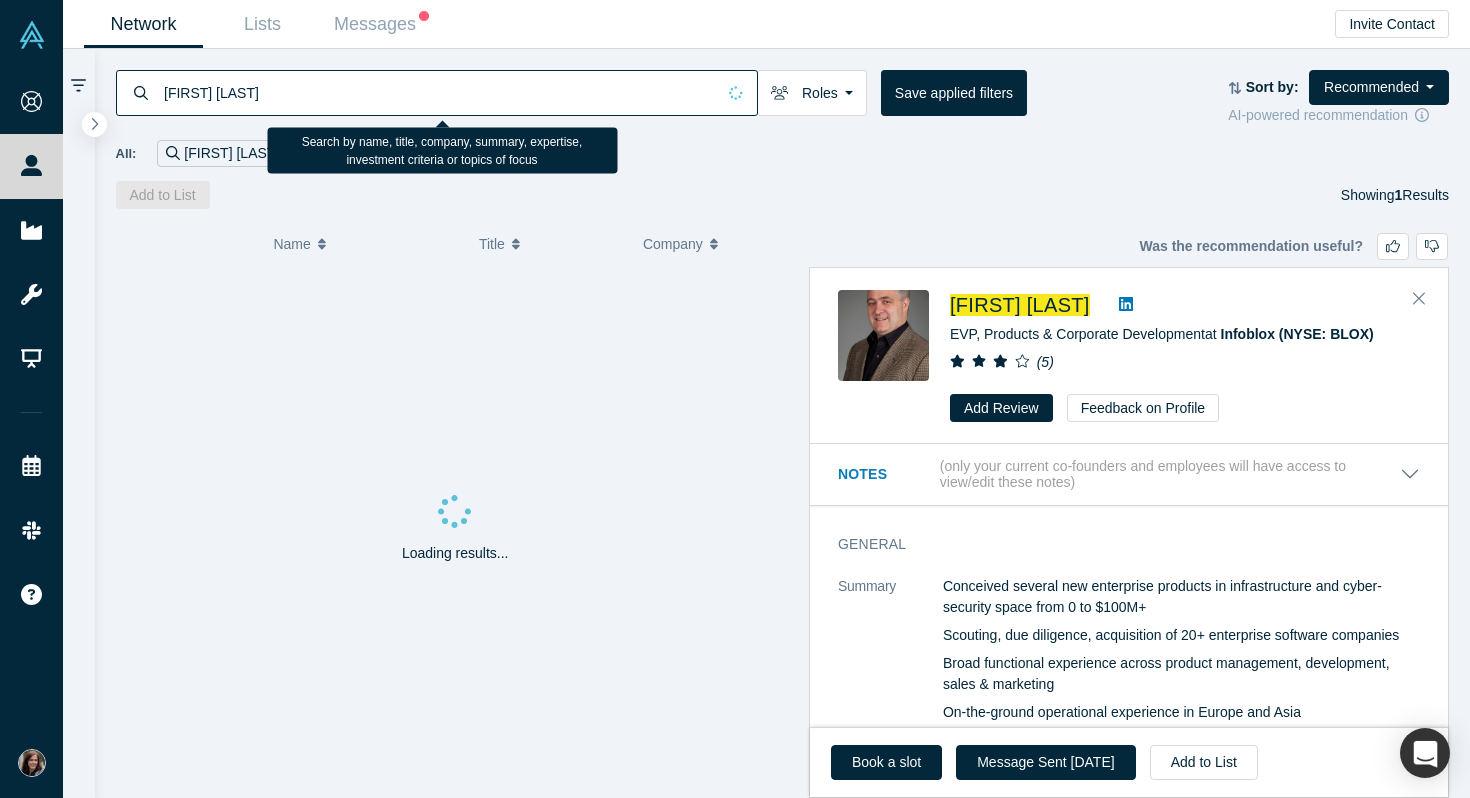 click on "[FIRST] [LAST]" at bounding box center (438, 92) 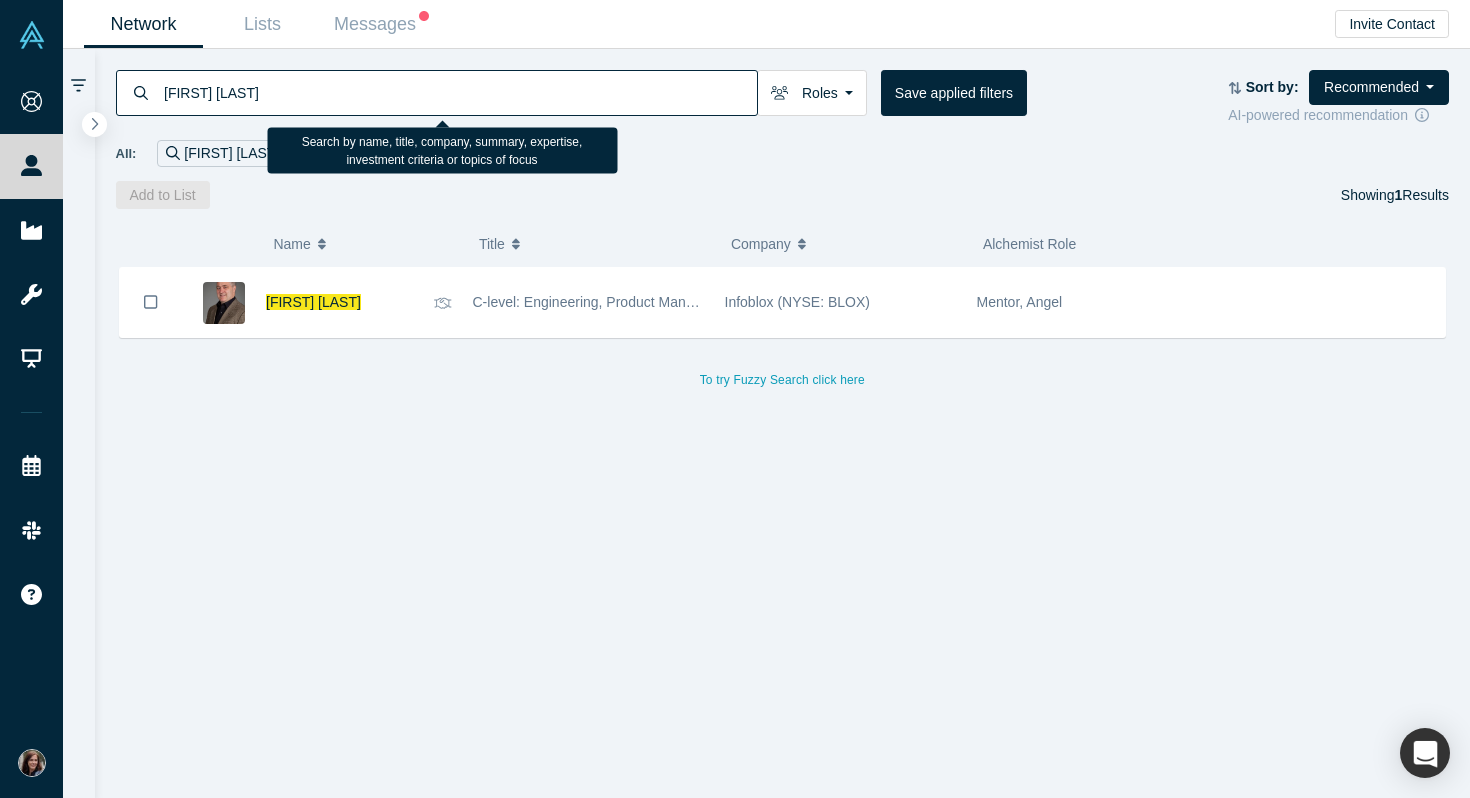 click on "[FIRST] [LAST]" at bounding box center [459, 92] 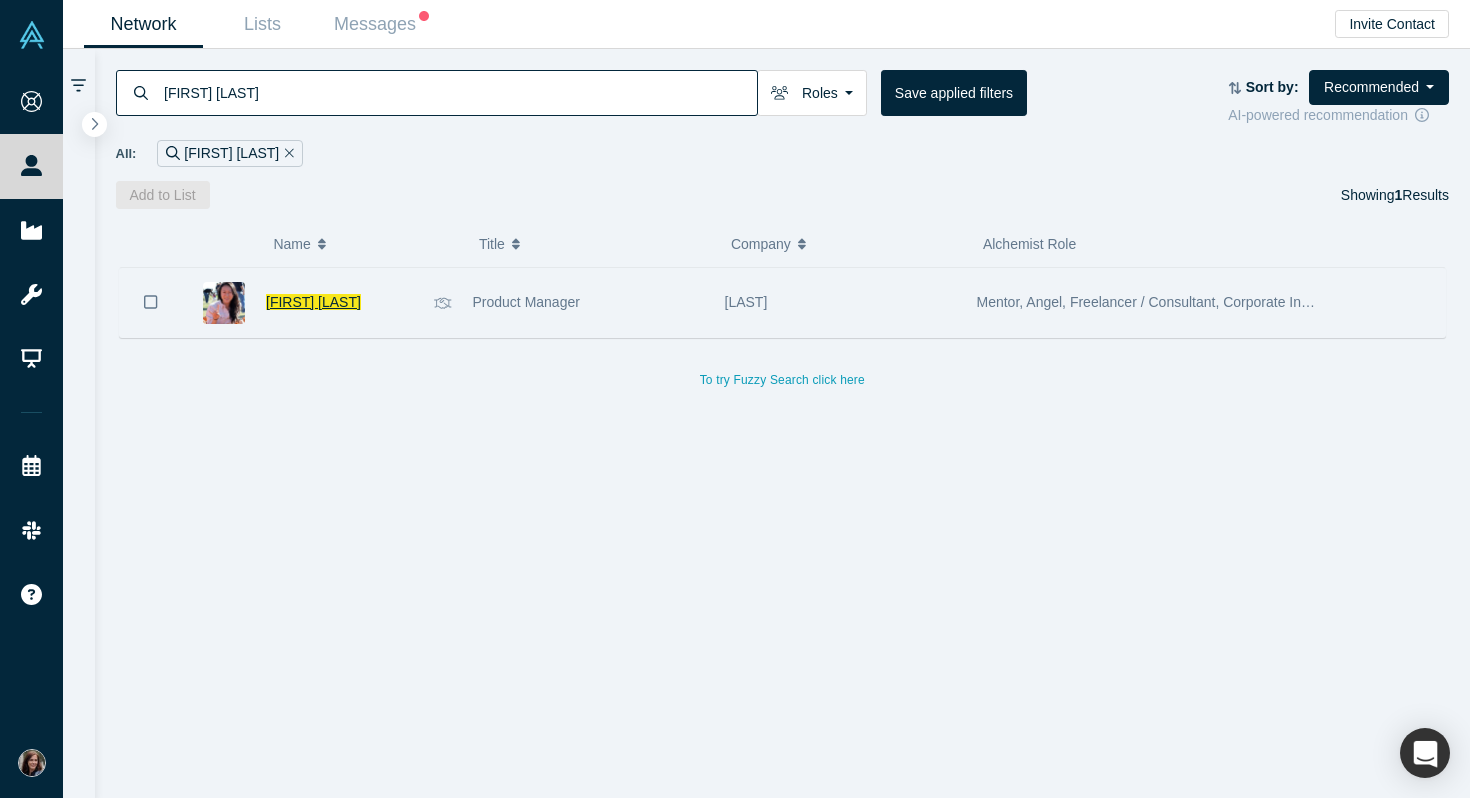 type on "[FIRST] [LAST]" 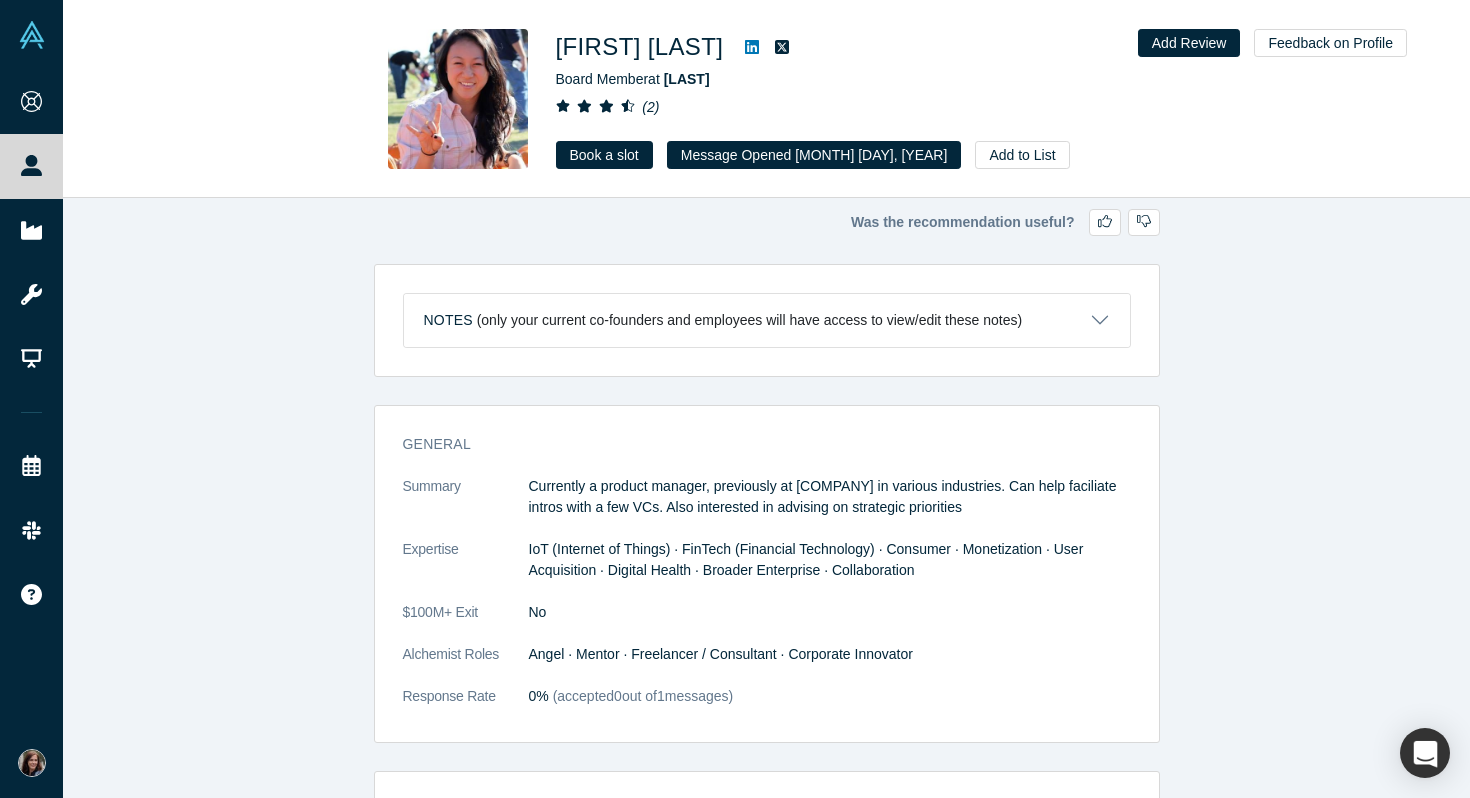 click 